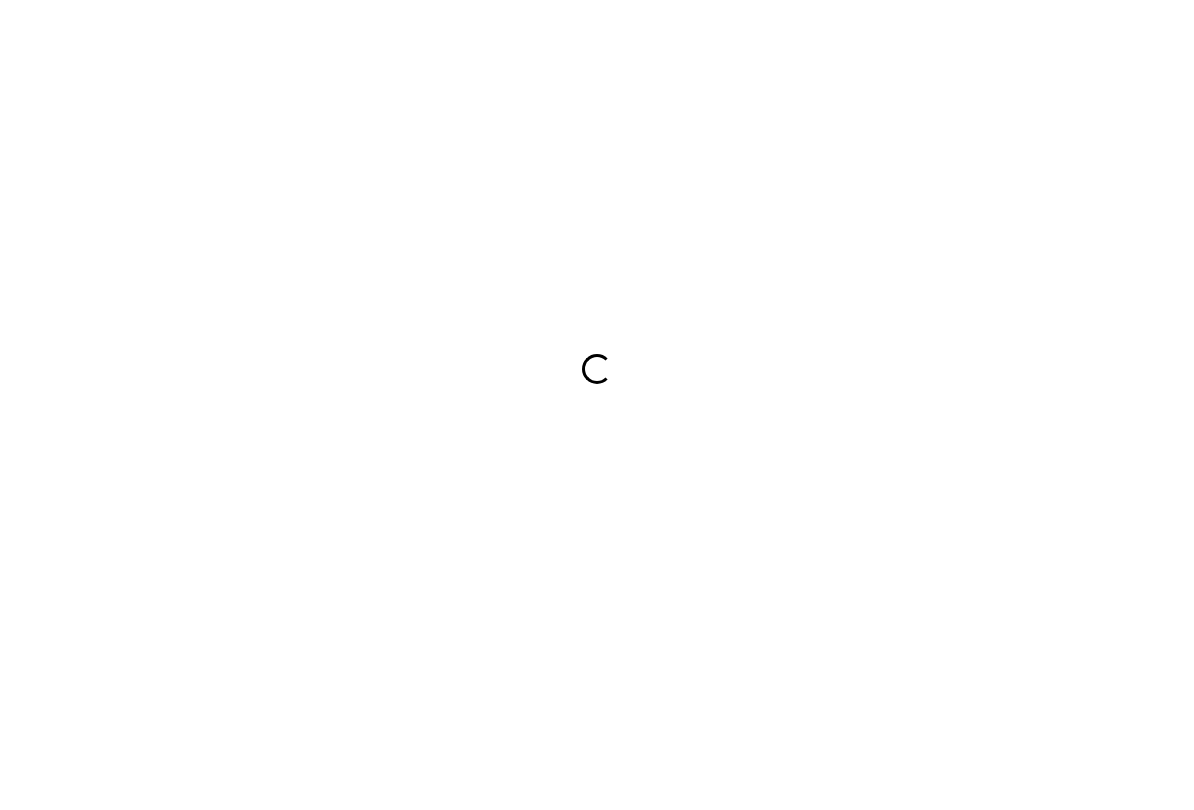 scroll, scrollTop: 0, scrollLeft: 0, axis: both 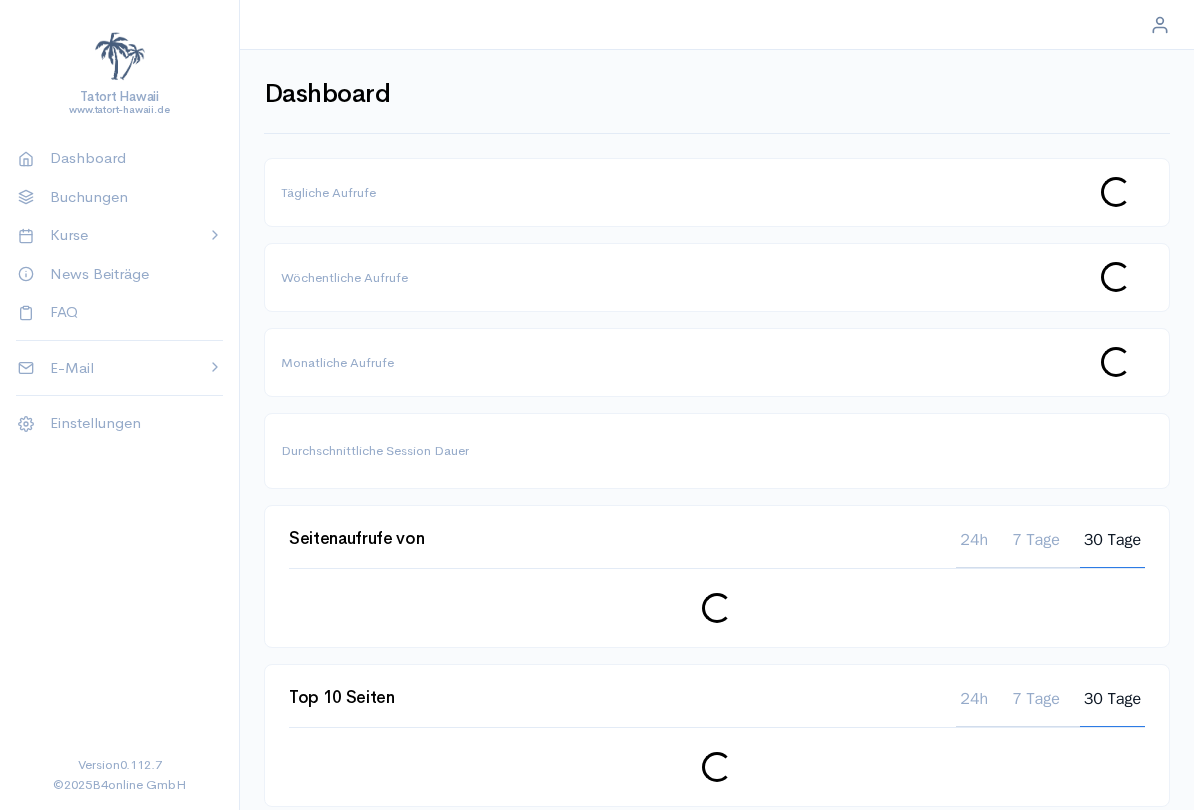 click on "Kurse" at bounding box center [120, 235] 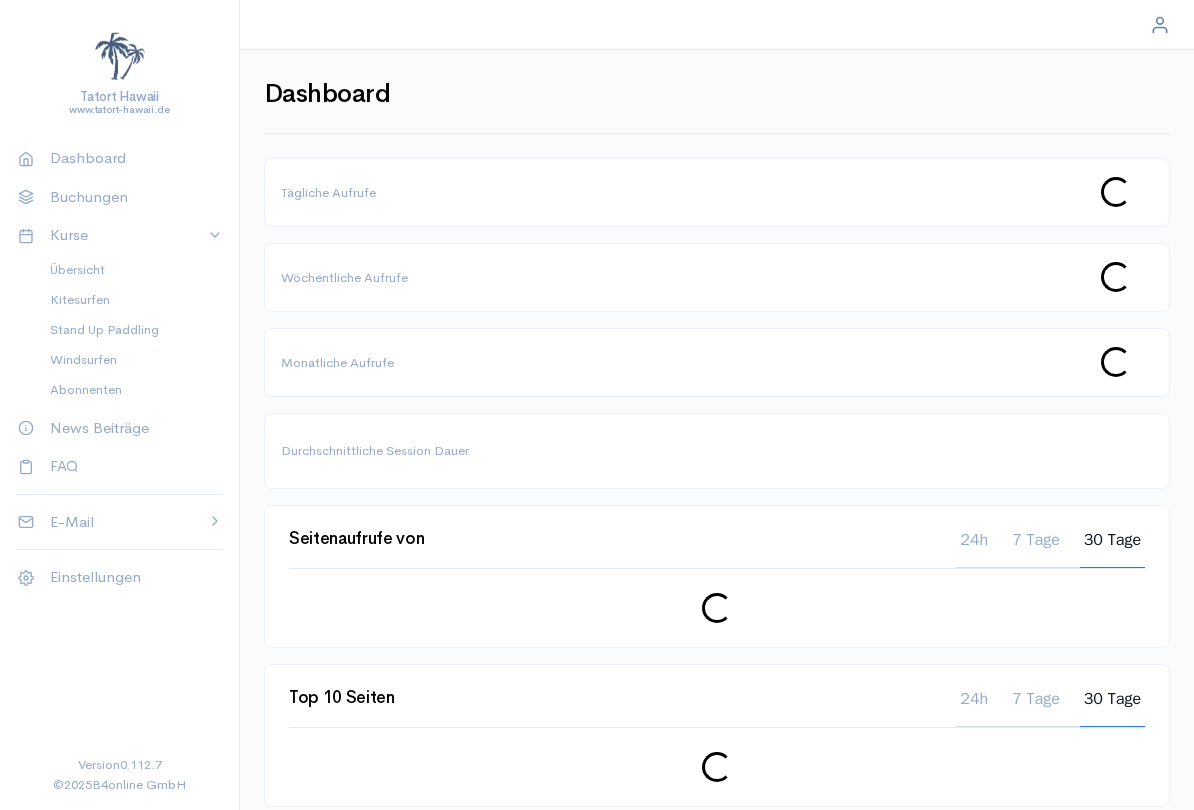 click on "Kitesurfen" at bounding box center [128, 300] 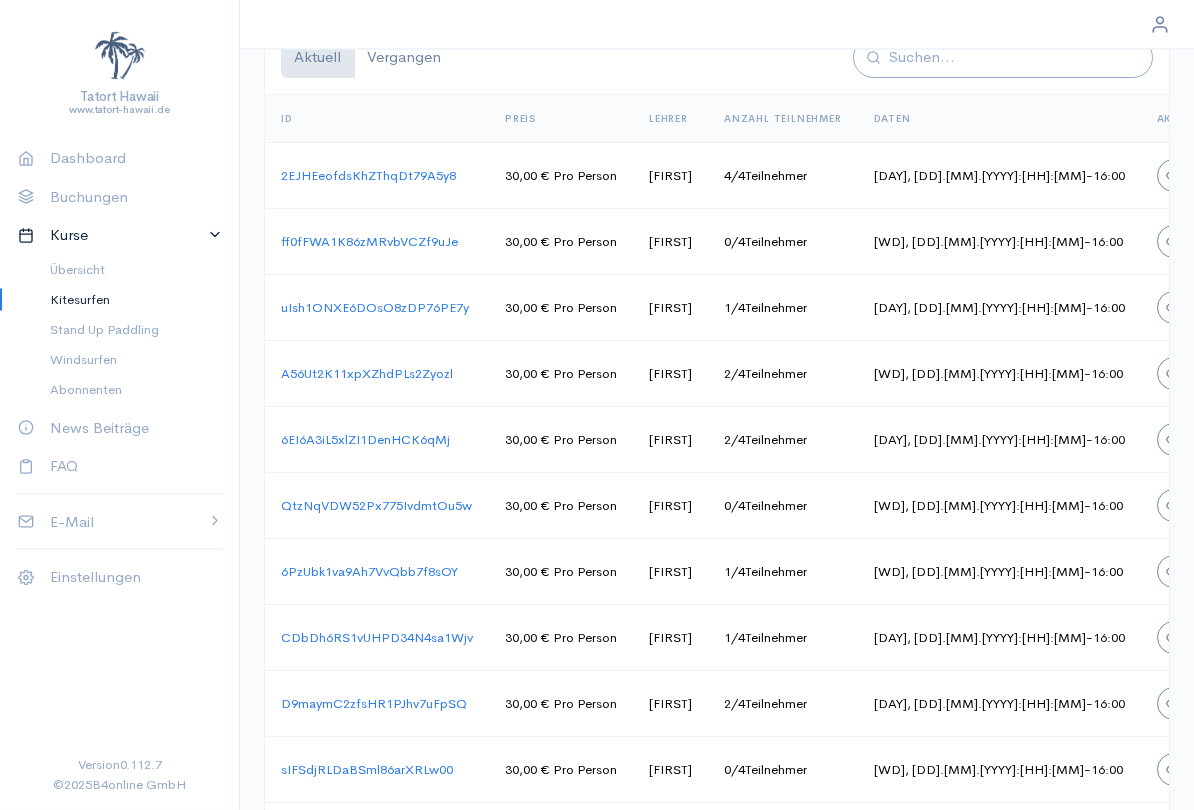 scroll, scrollTop: 1306, scrollLeft: 0, axis: vertical 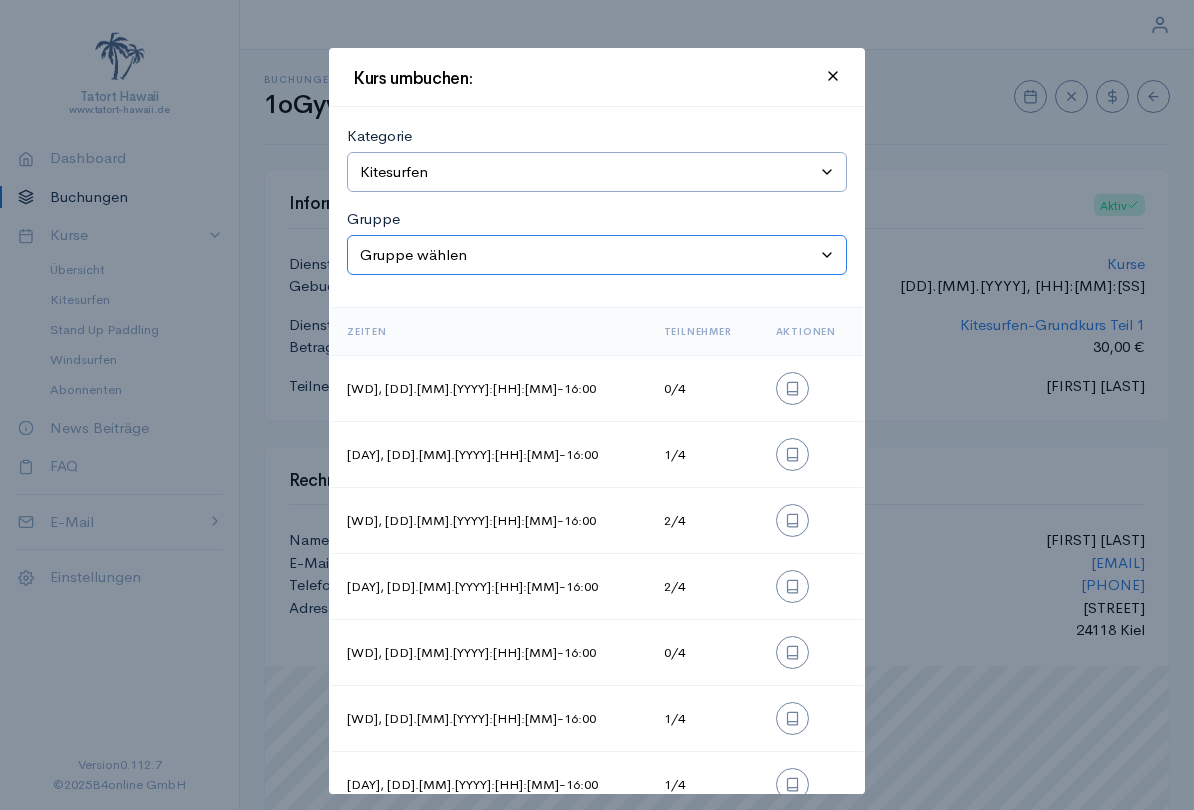 click on "Gruppe wählen Grundkurs Teil 1 Grundkurs Teil 2 Privatstunden Semi-Privatstunden (2 Personen) Theorieeinheit inklusive VDWS-Lizenz X Einsteiger Kitesurf-Camp kompakt 2 Tage X Einsteiger Kitesurfcamp intensiv 4 Tage" at bounding box center (597, 255) 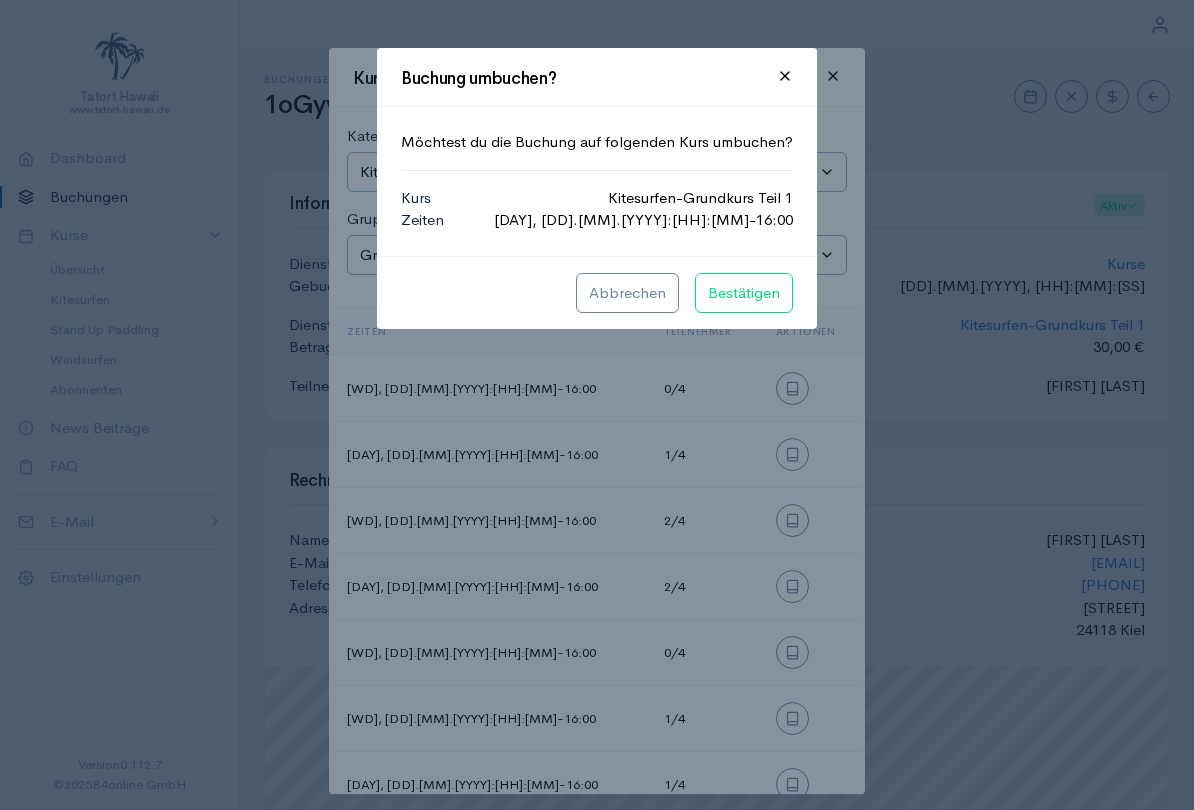 click on "Bestätigen" at bounding box center [744, 293] 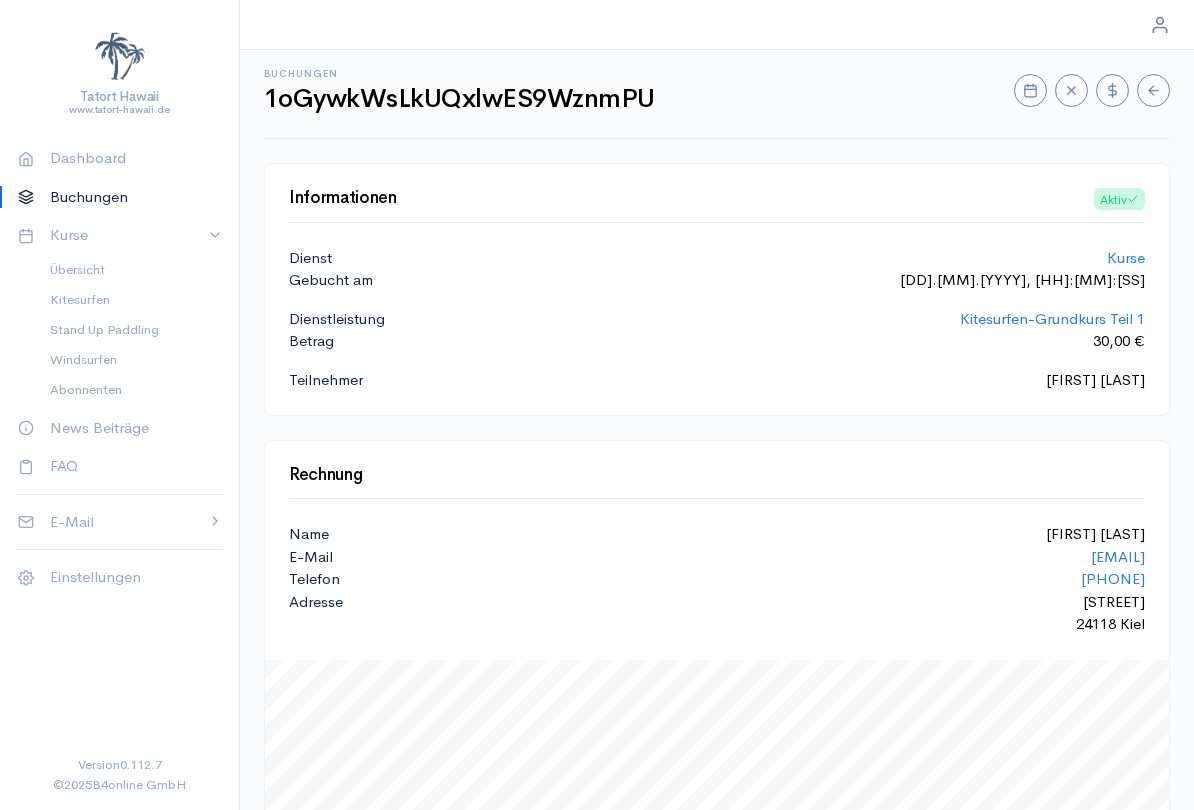 scroll, scrollTop: 0, scrollLeft: 0, axis: both 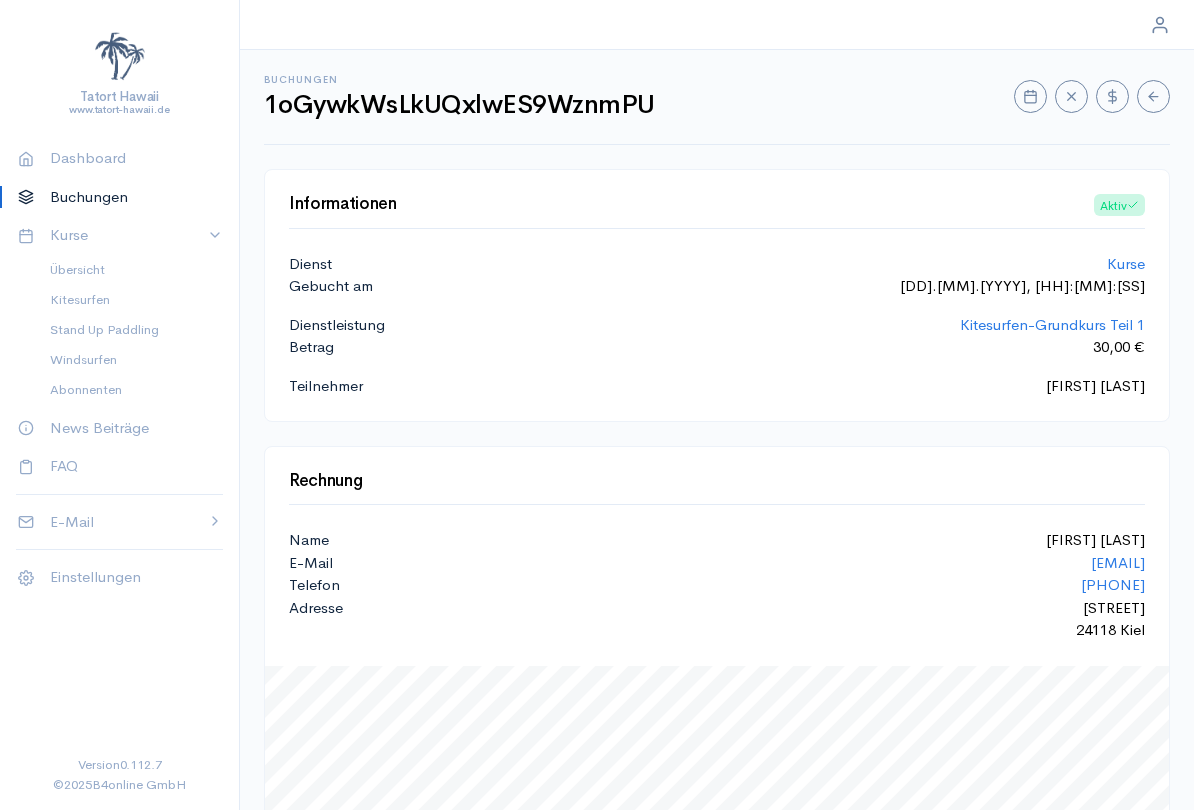 click at bounding box center [1153, 96] 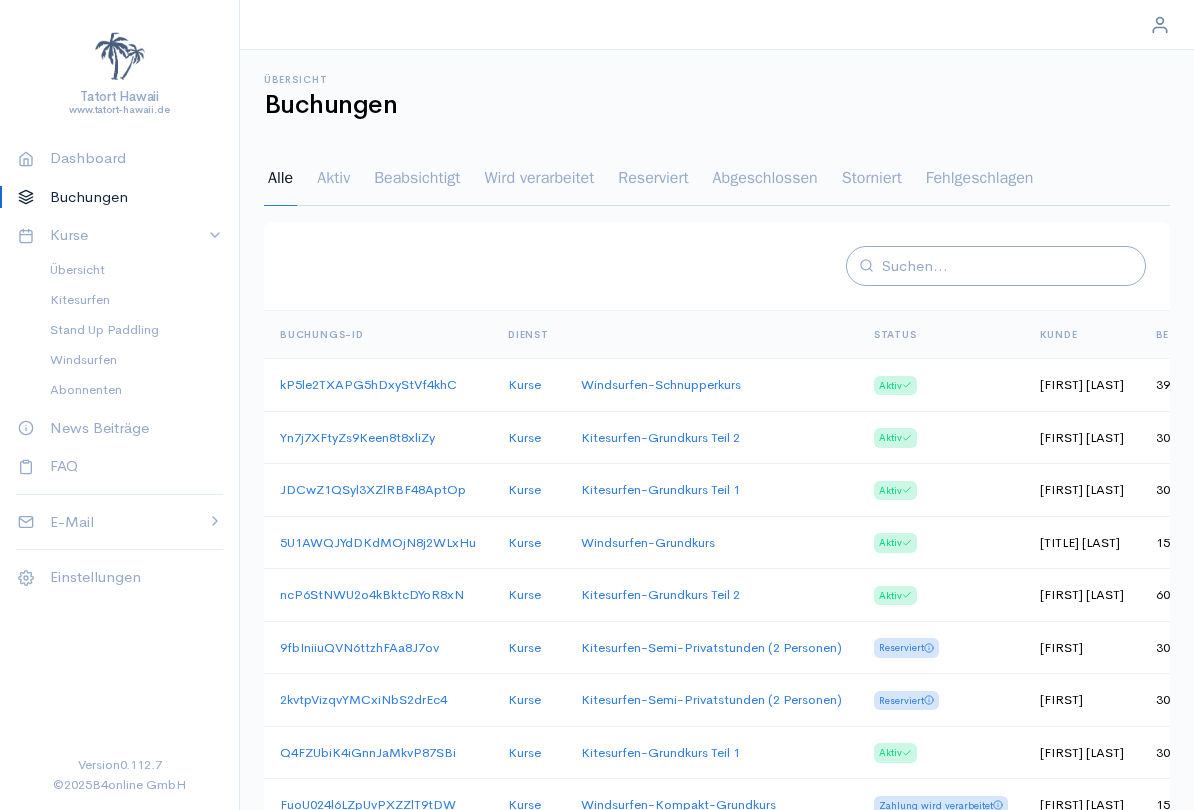 click on "Kitesurfen" at bounding box center [128, 300] 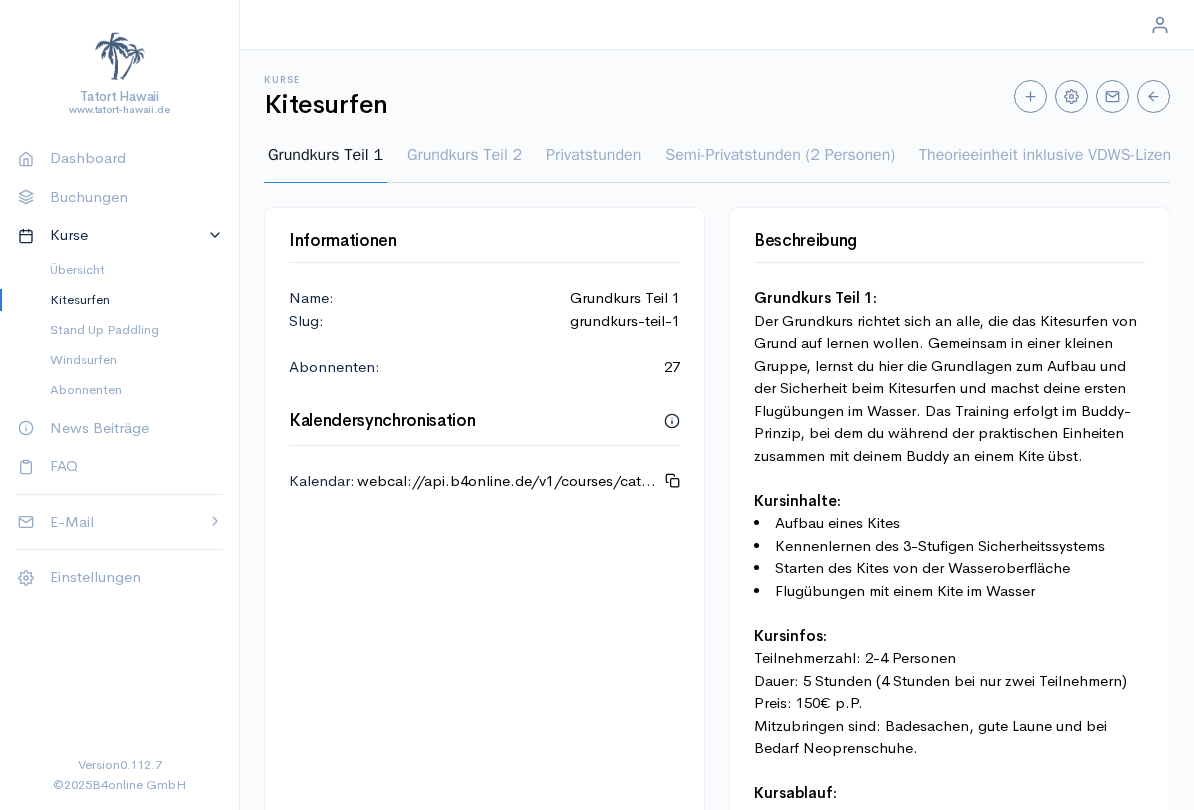 click on "Privatstunden" at bounding box center [464, 163] 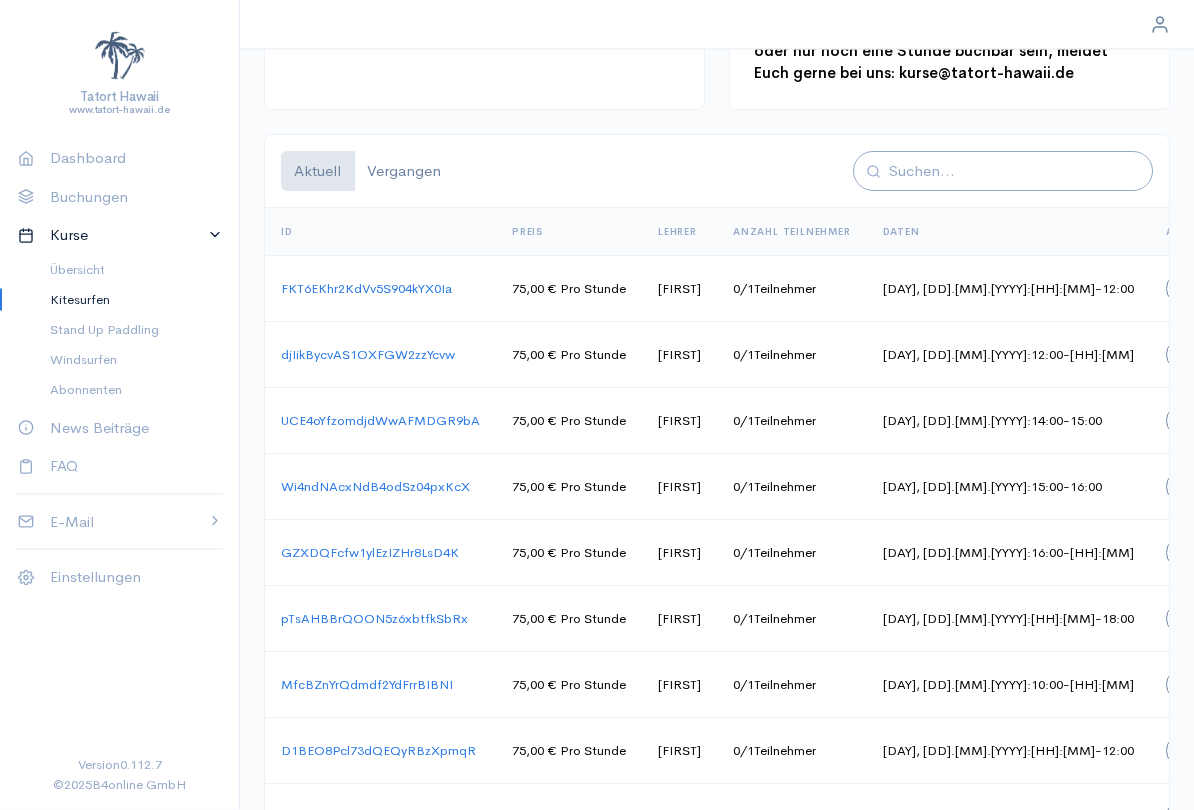 scroll, scrollTop: 991, scrollLeft: 0, axis: vertical 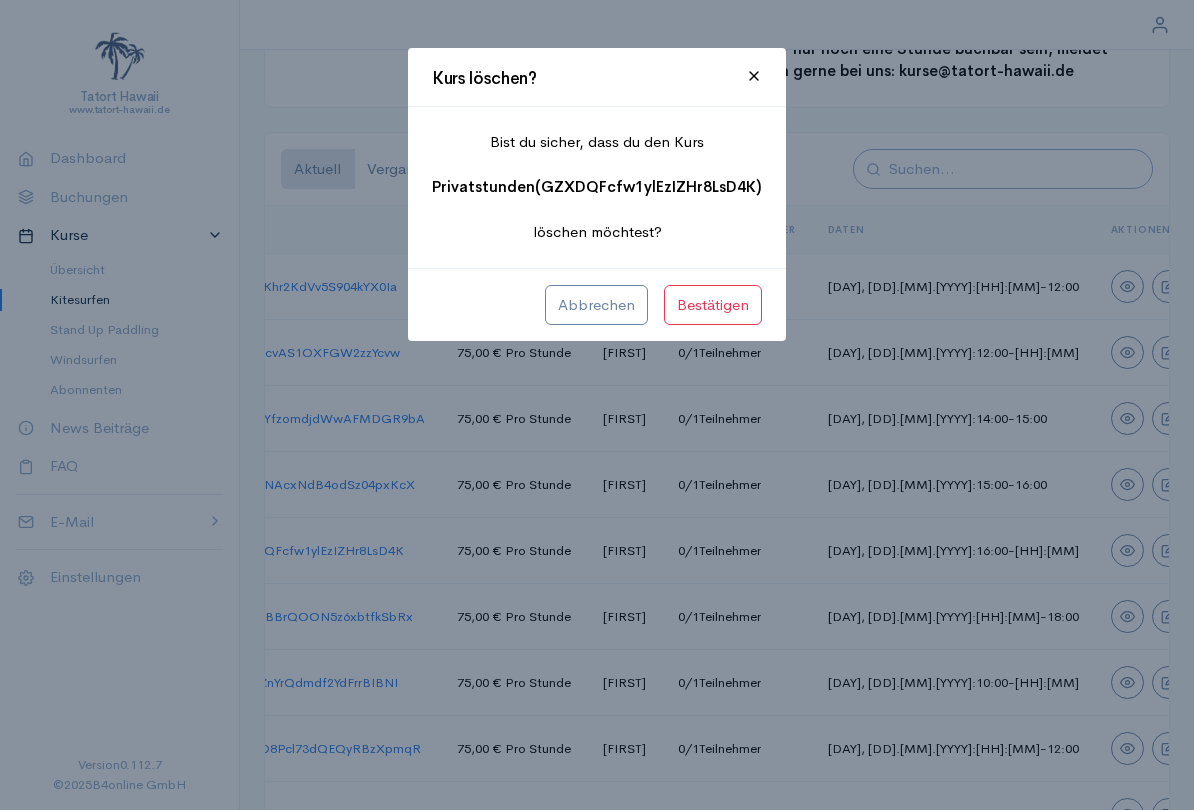 click on "Bestätigen" at bounding box center (713, 305) 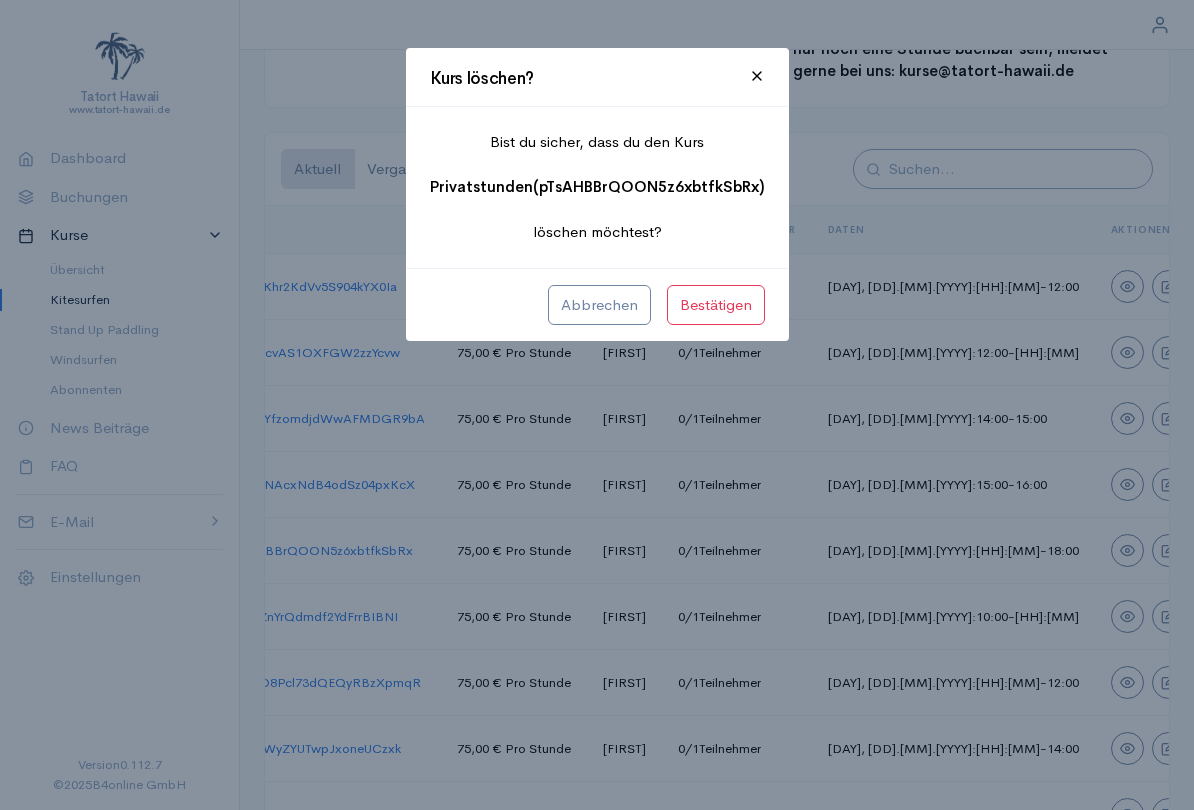 click on "Bestätigen" at bounding box center [716, 305] 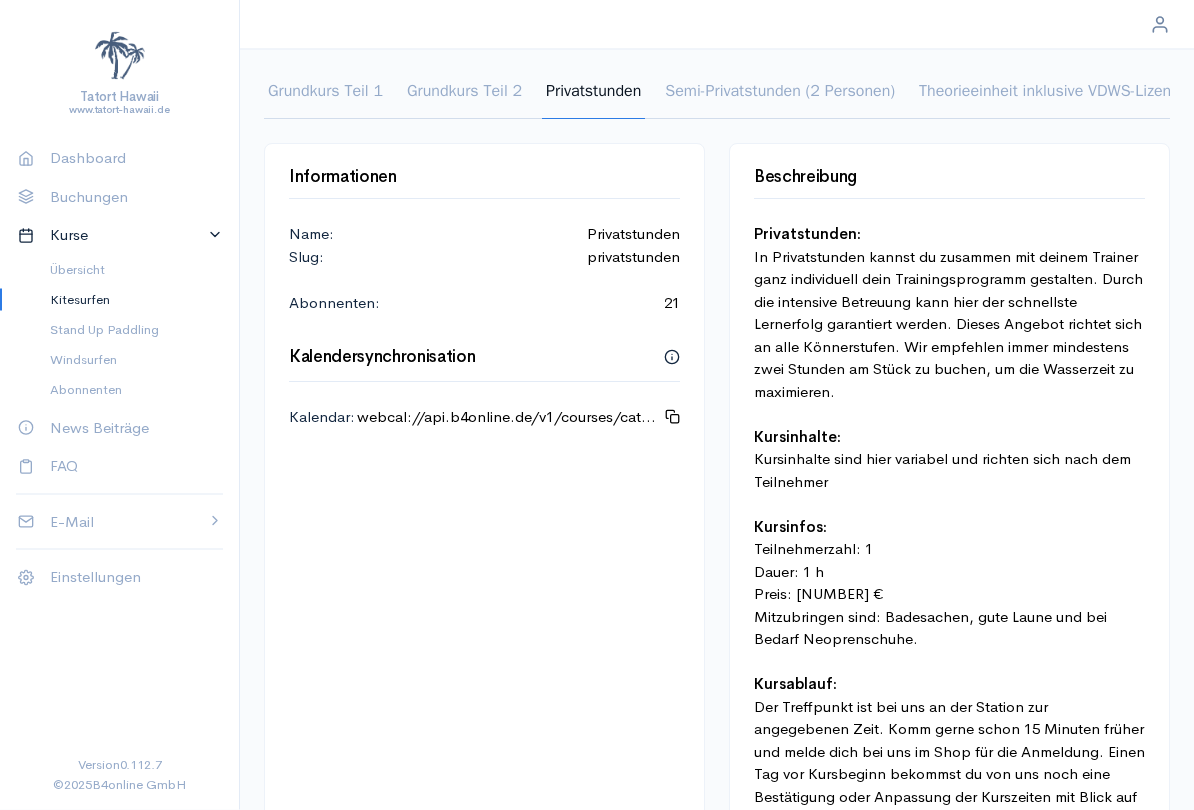 scroll, scrollTop: 0, scrollLeft: 0, axis: both 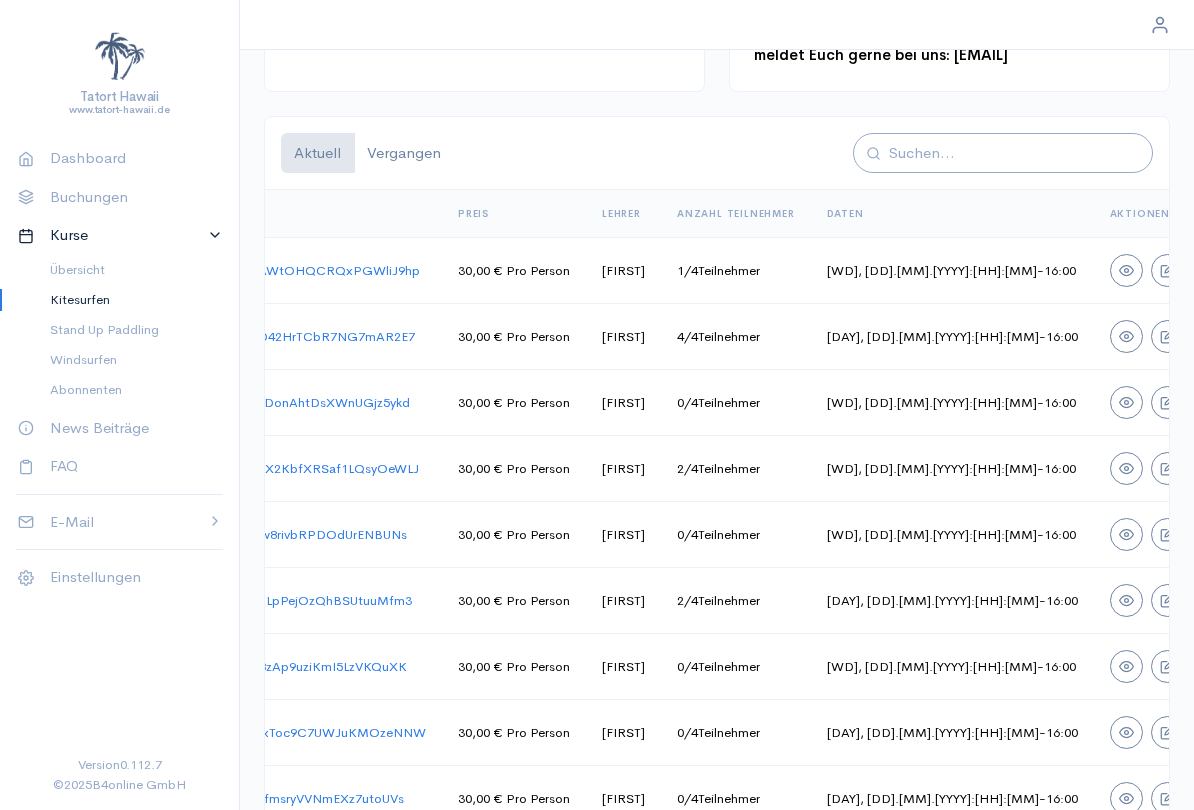 click on "Anzahl Teilnehmer" at bounding box center (736, 214) 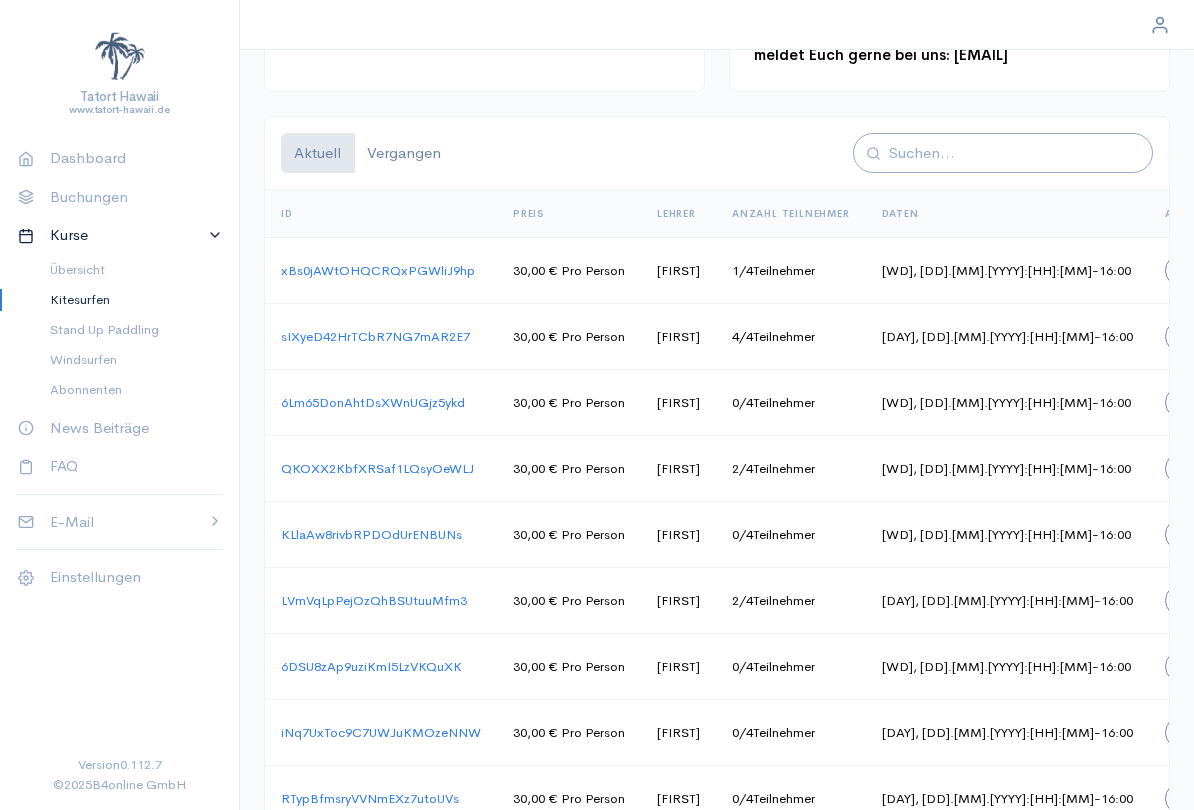 scroll, scrollTop: 0, scrollLeft: 0, axis: both 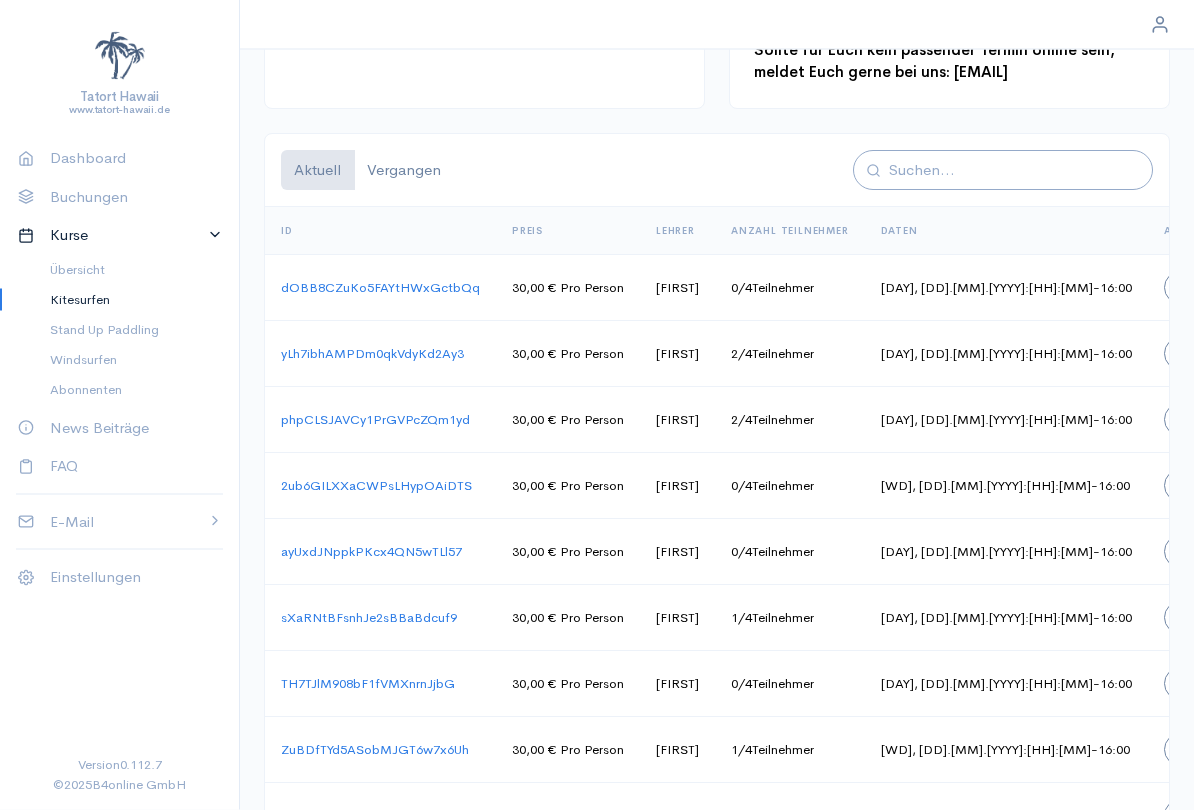 click on "Kitesurfen" at bounding box center (128, 300) 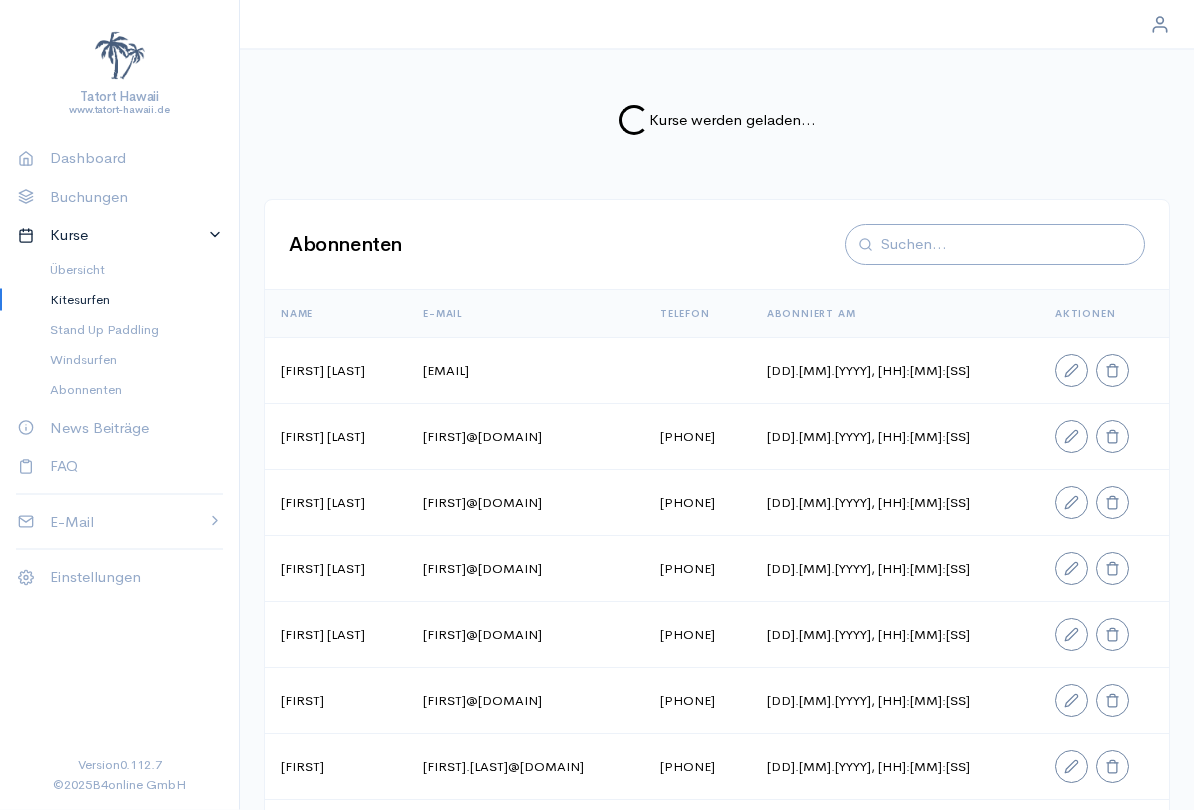 scroll, scrollTop: 0, scrollLeft: 0, axis: both 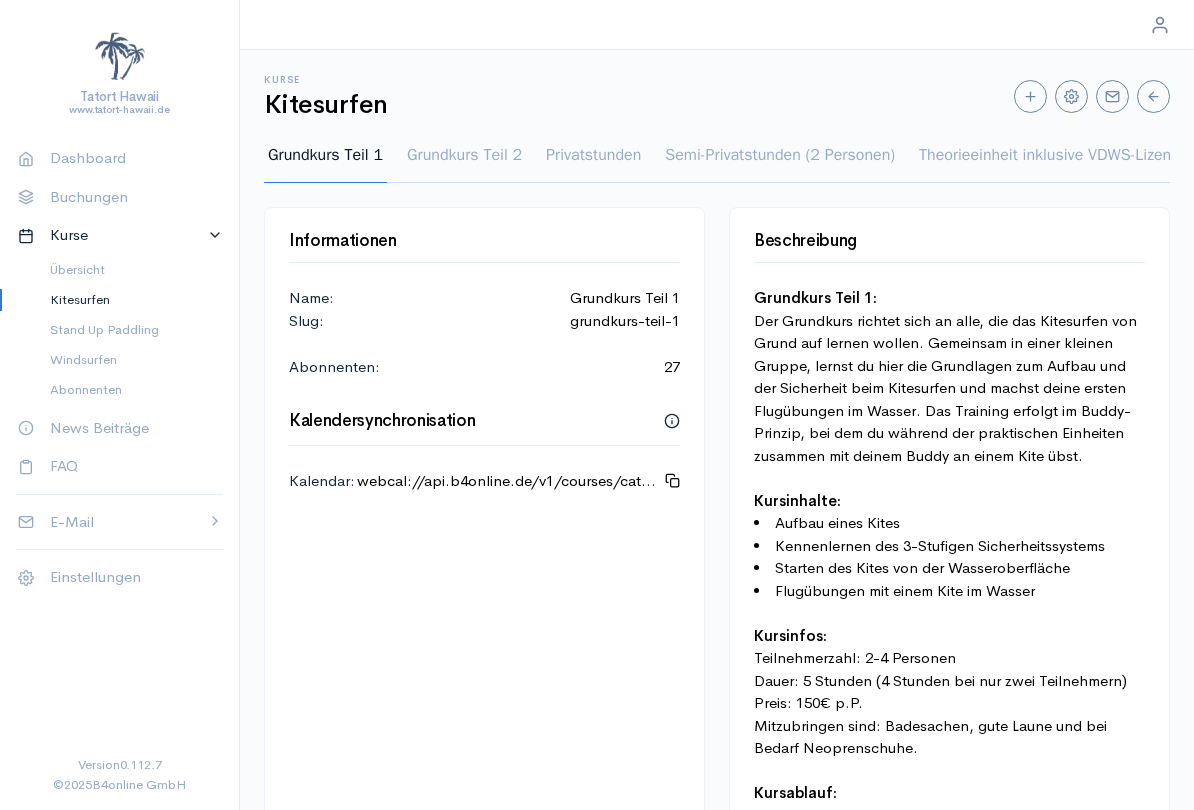 click on "Grundkurs Teil 1" at bounding box center [325, 163] 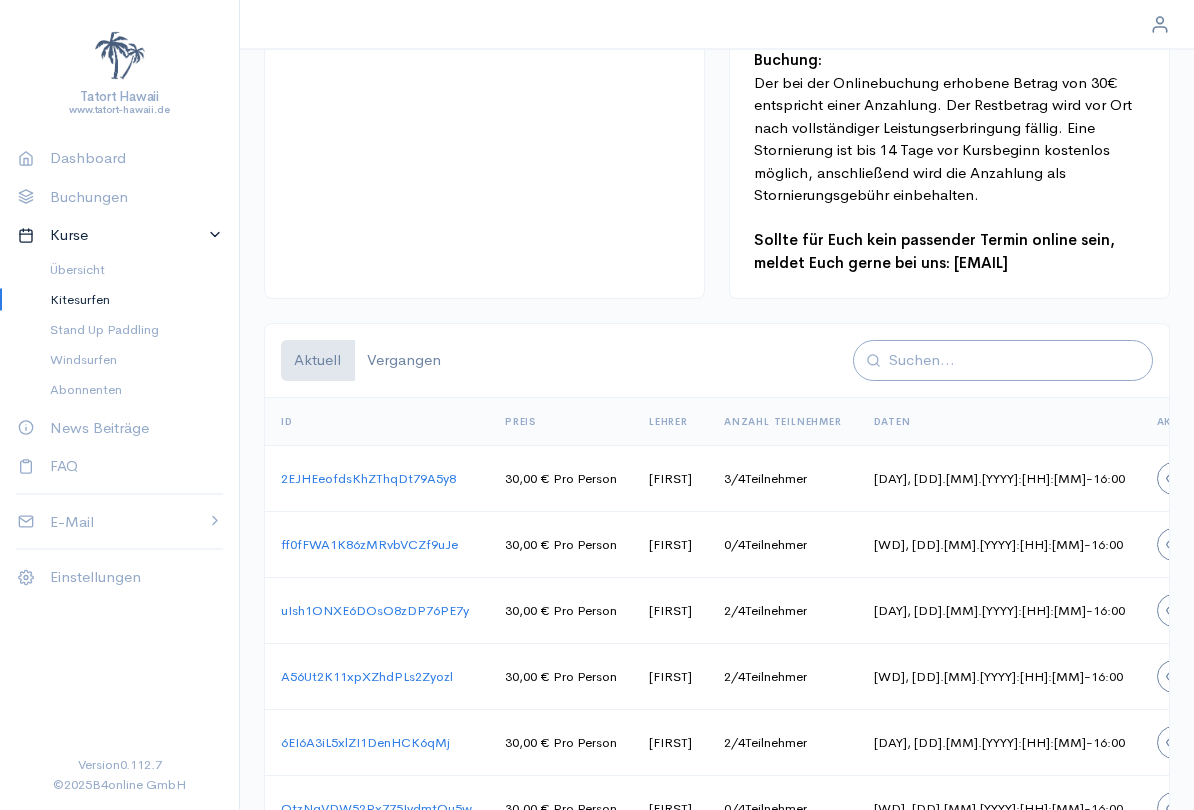 scroll, scrollTop: 1003, scrollLeft: 0, axis: vertical 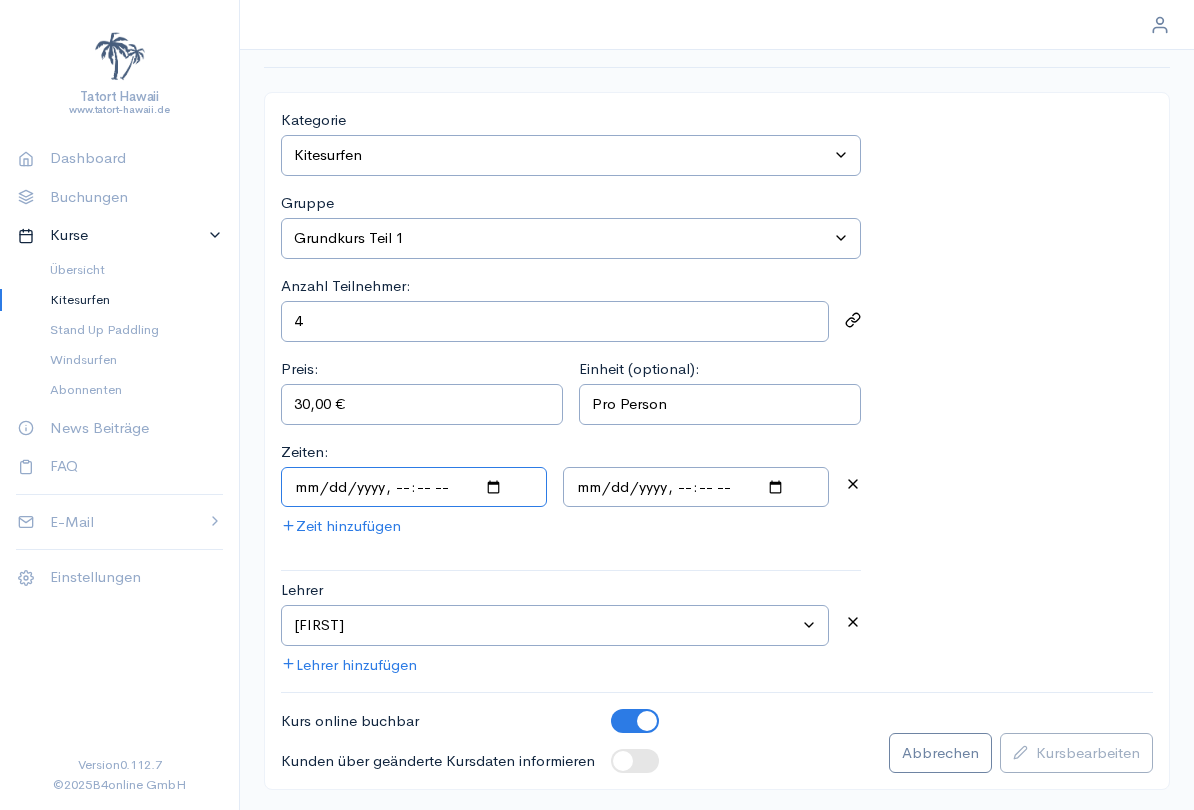 click at bounding box center [414, 487] 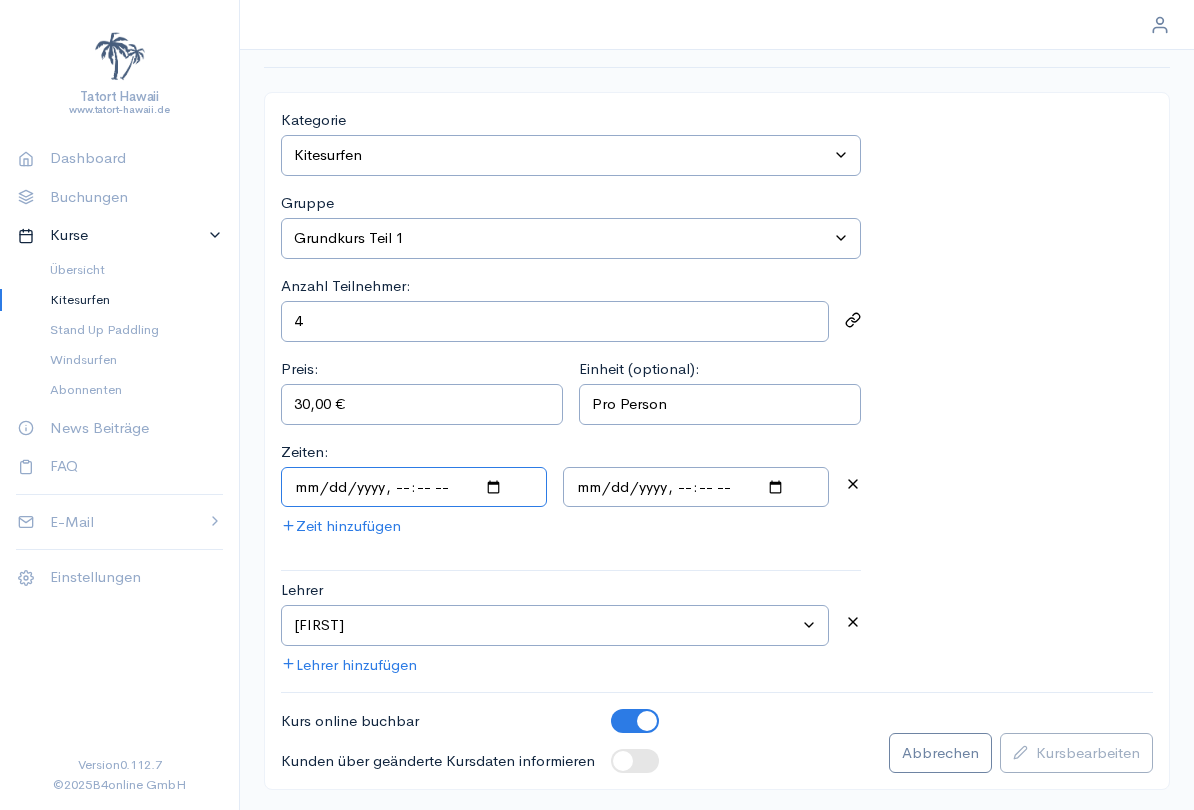 type on "[YYYY]-[MM]-[DD]T[HH]:[MM]" 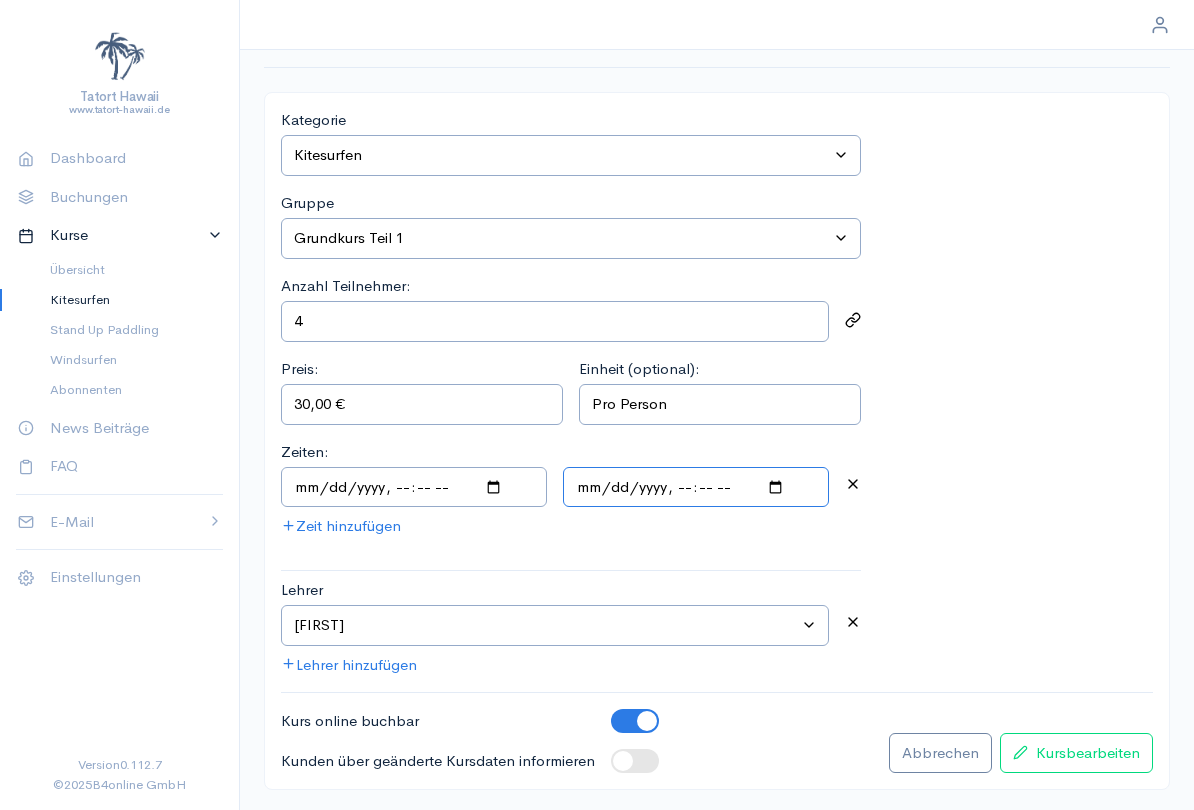 click at bounding box center (696, 487) 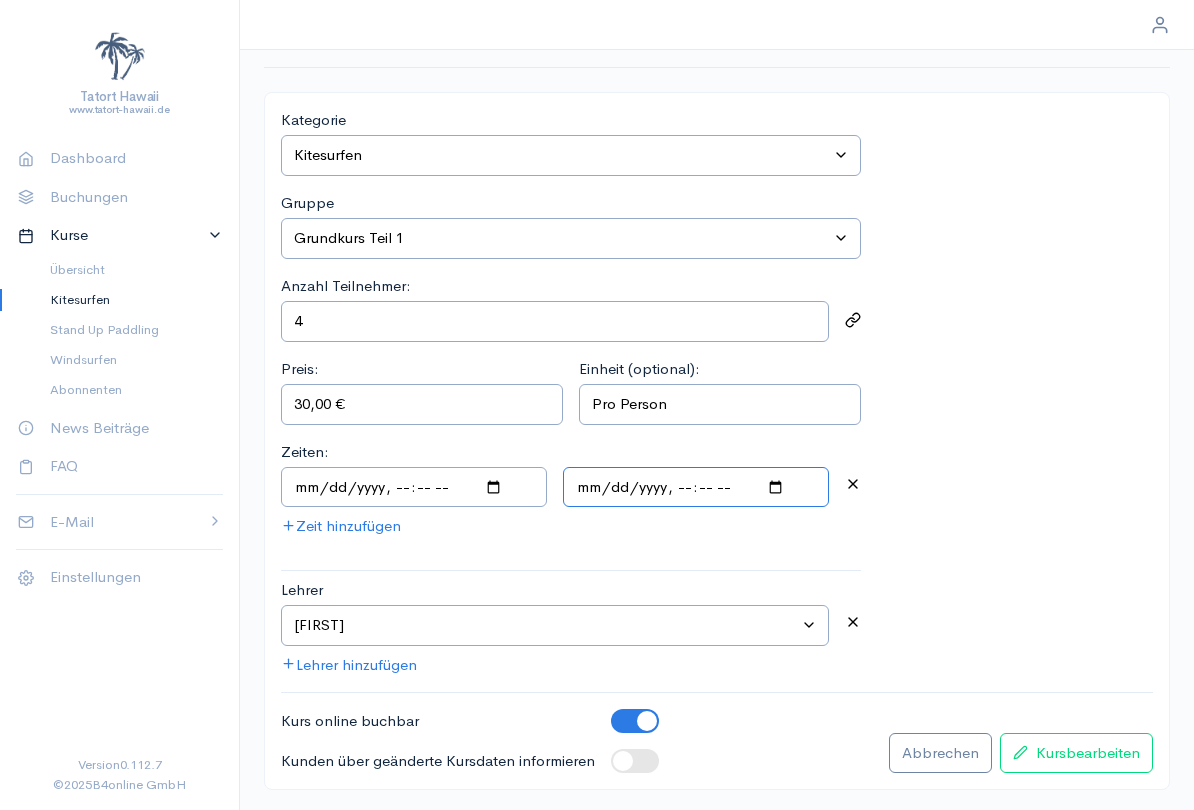 type on "[YYYY]-[MM]-[DD]T[HH]:[MM]" 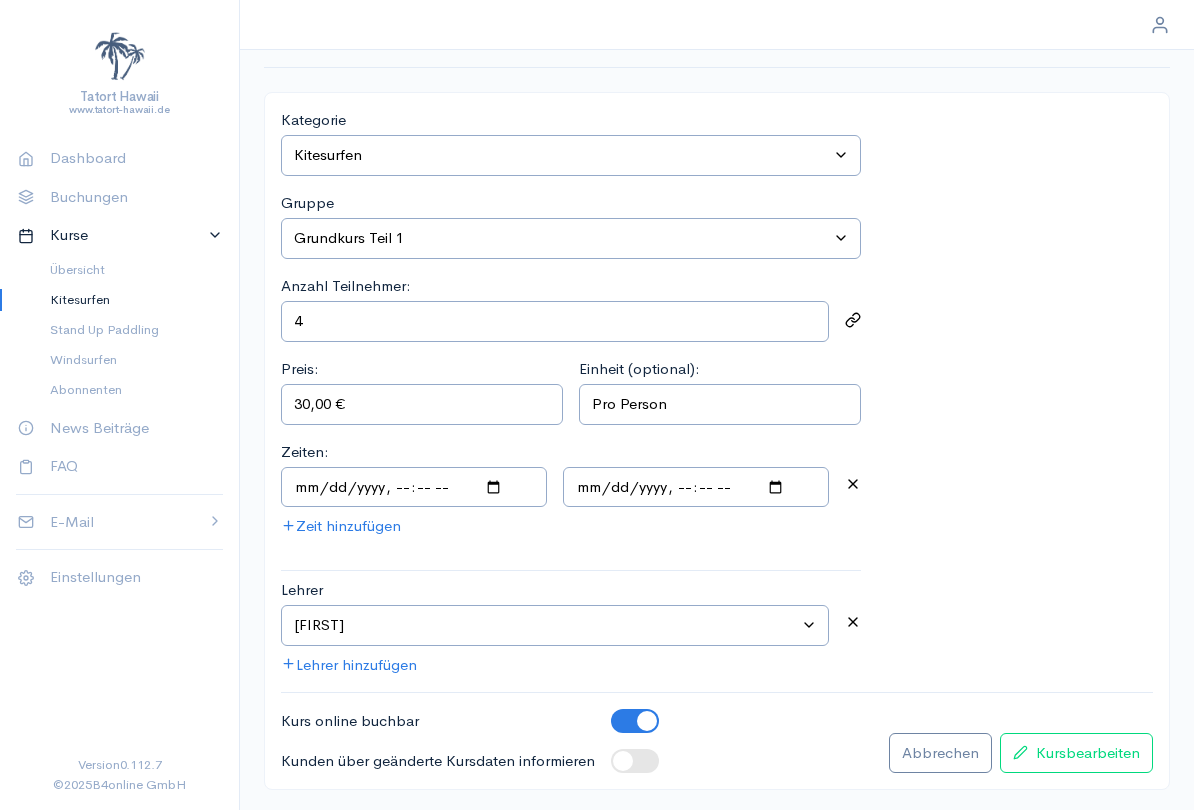 click at bounding box center (623, 761) 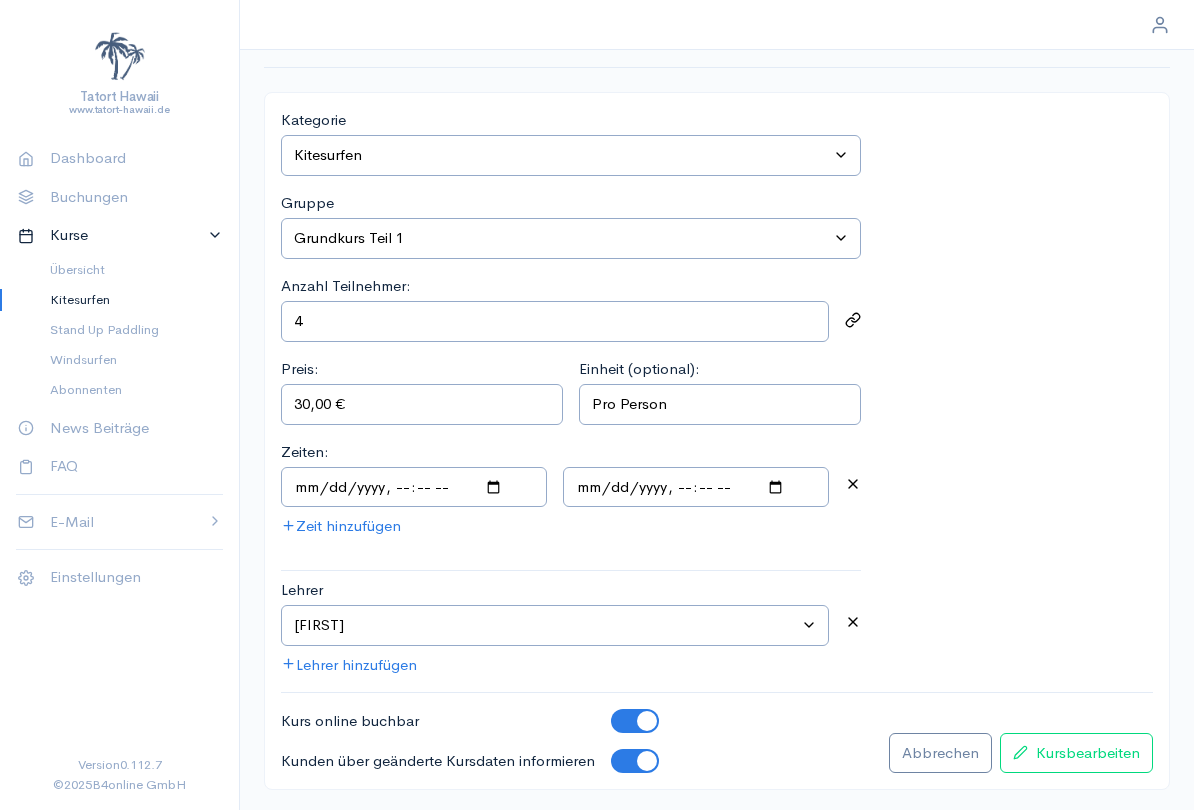 click on "Kurs  bearbeiten" at bounding box center [1076, 753] 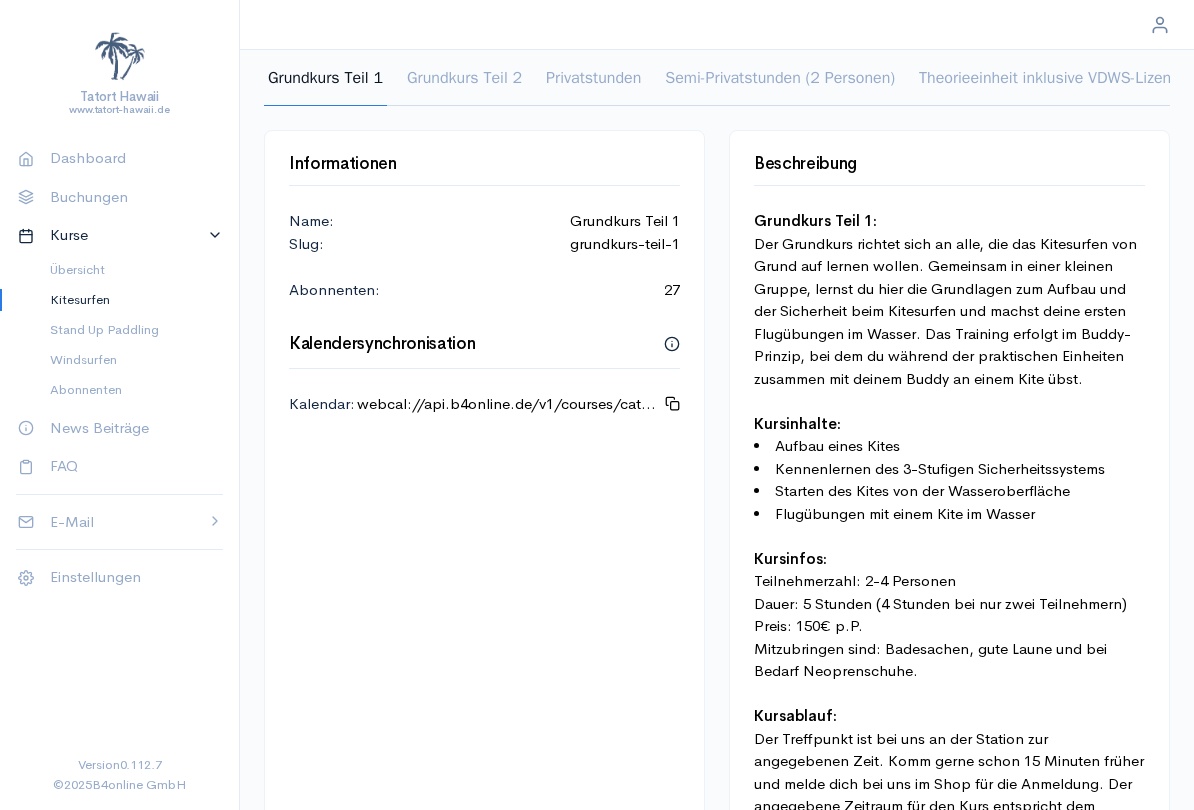 click on "Kitesurfen" at bounding box center (128, 300) 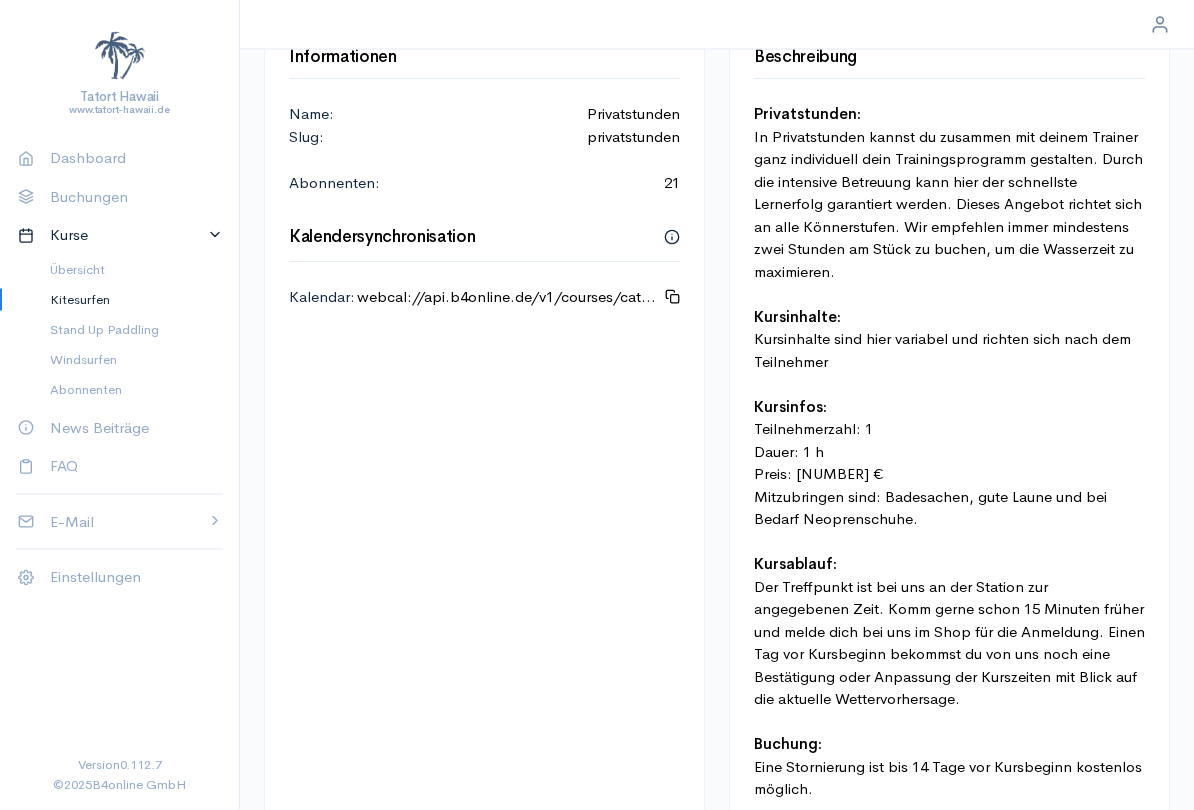 scroll, scrollTop: 0, scrollLeft: 0, axis: both 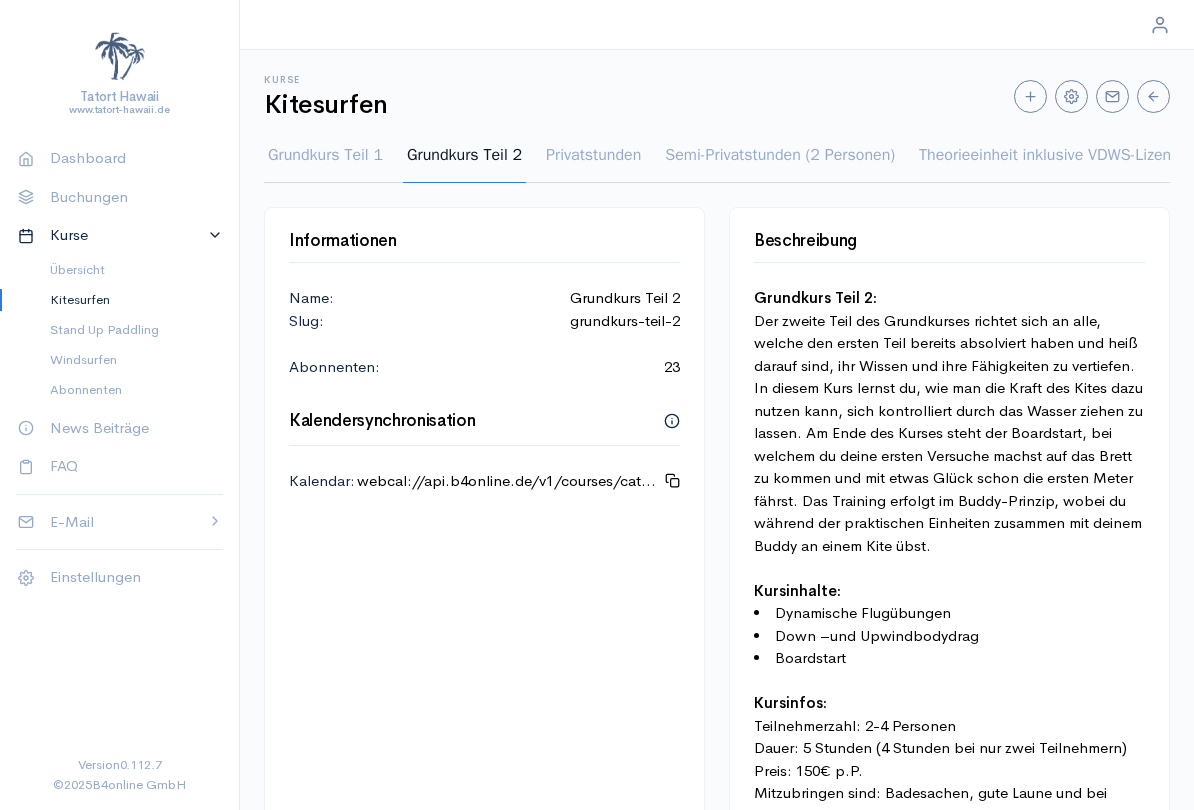 click on "Grundkurs Teil 1 Grundkurs Teil 2 Privatstunden Semi-Privatstunden (2 Personen) Theorieeinheit inklusive VDWS-Lizenz X Einsteiger Kitesurfcamp kompakt 2 Tage X Einsteiger Kitesurfcamp intensiv 4 Tage" at bounding box center [717, 163] 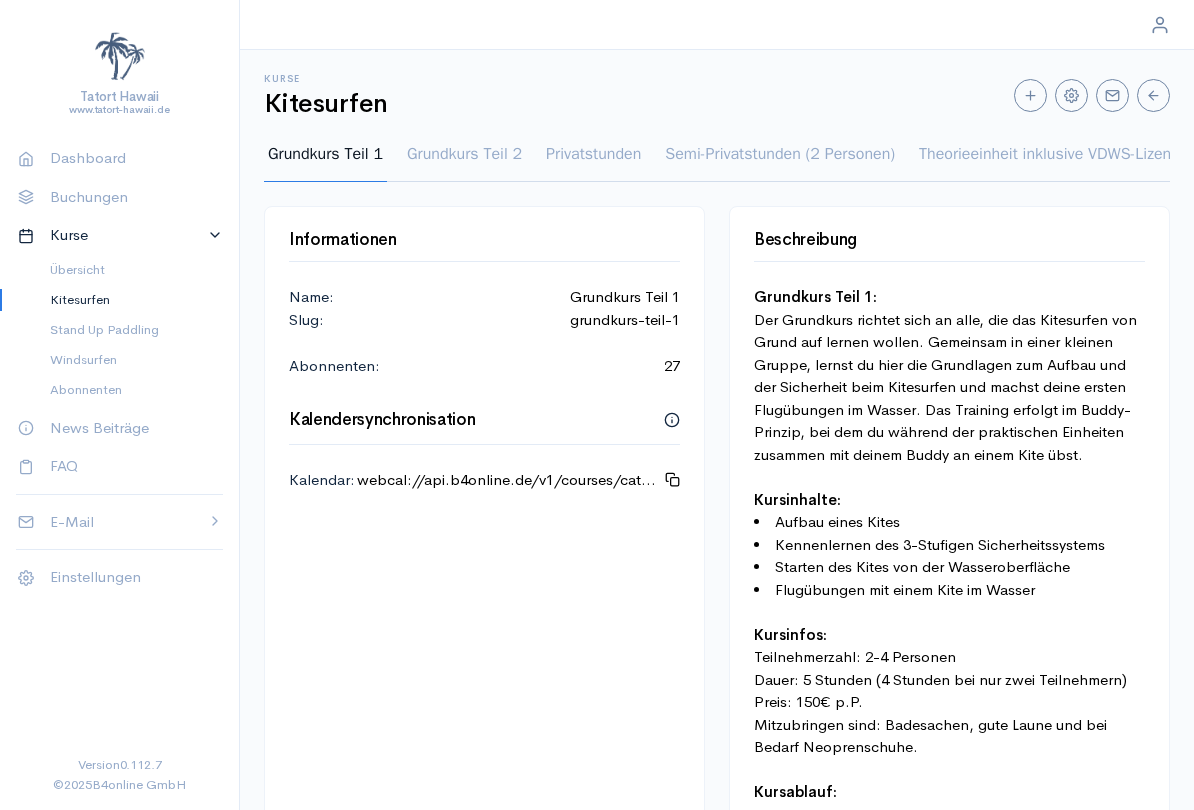 scroll, scrollTop: 0, scrollLeft: 0, axis: both 